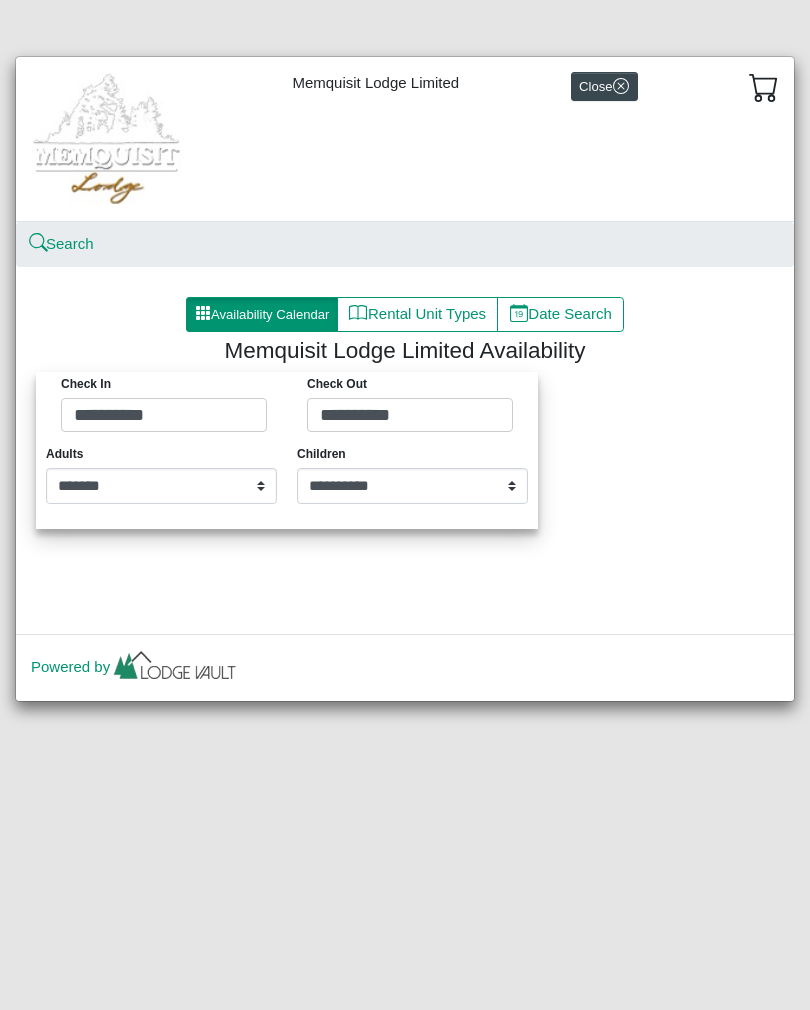 select on "*" 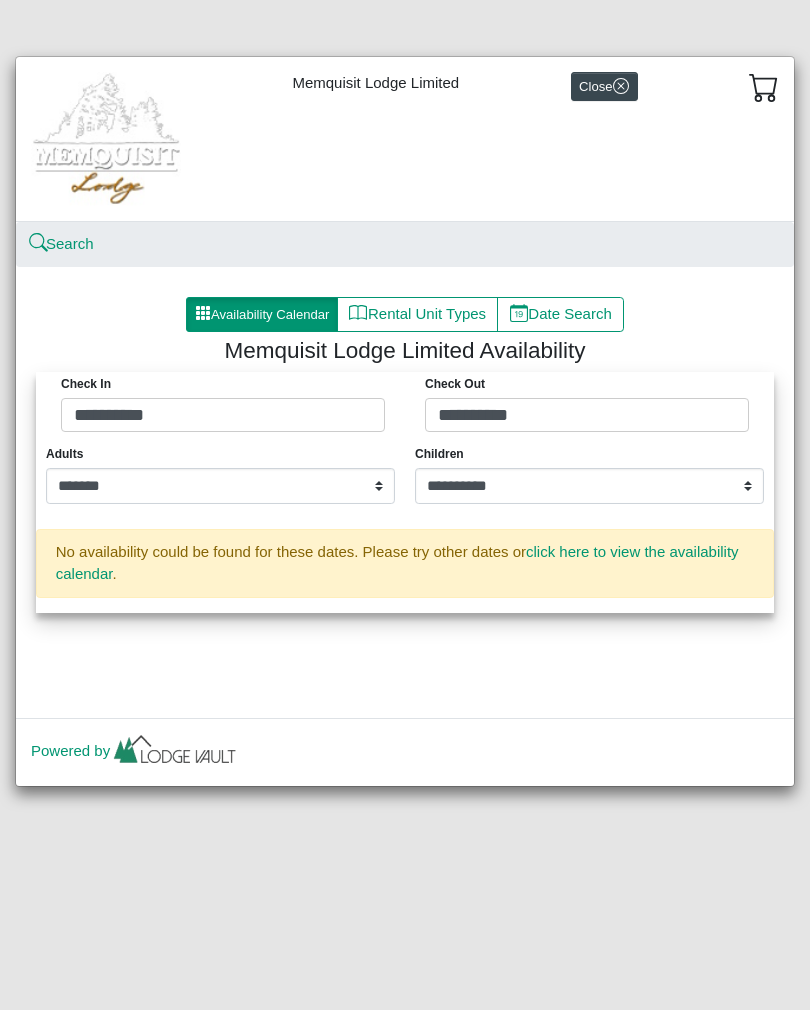 click on "Rental Unit Types" at bounding box center [417, 315] 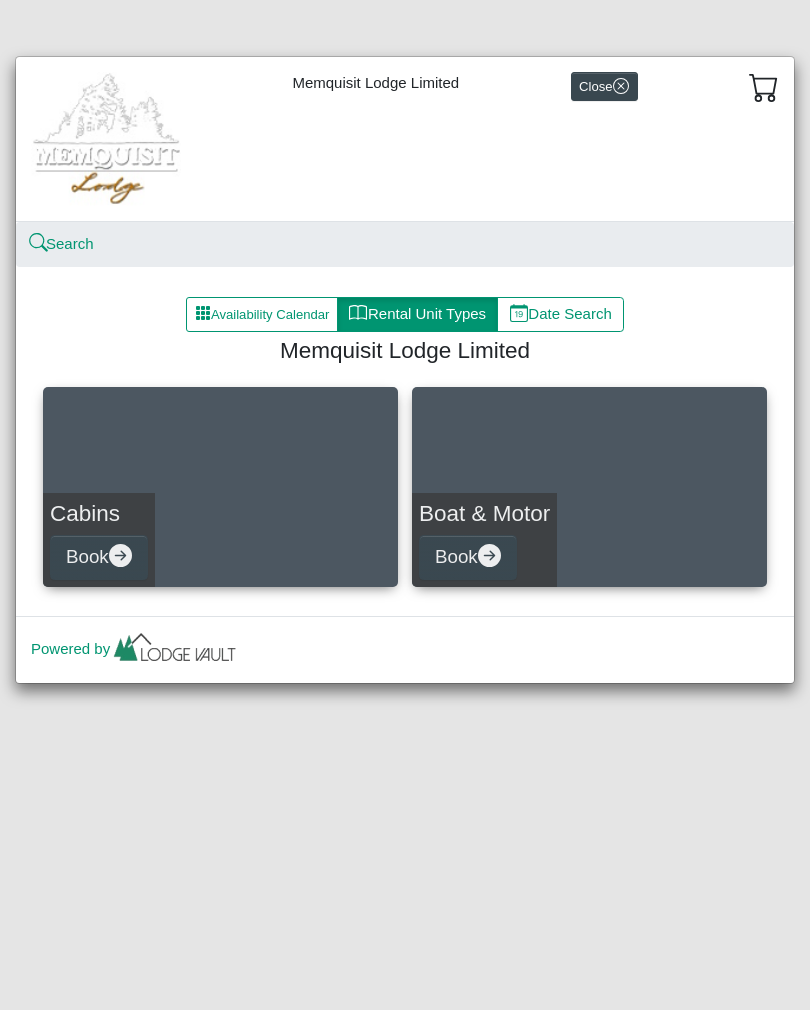click 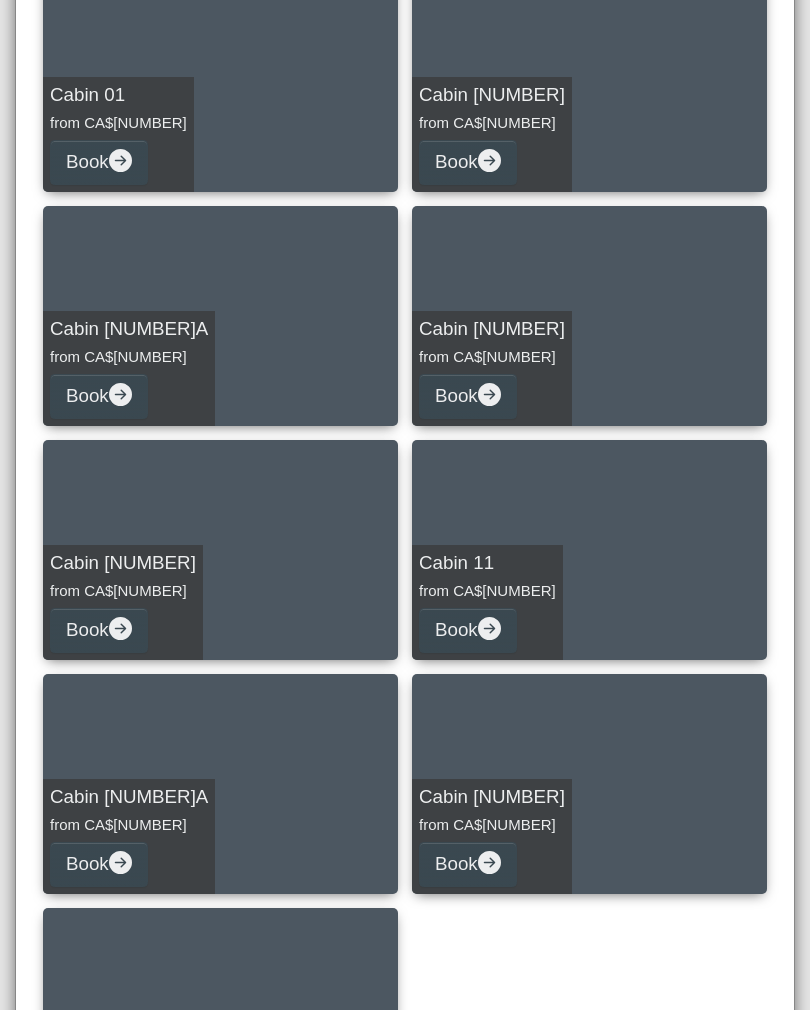 scroll, scrollTop: 413, scrollLeft: 0, axis: vertical 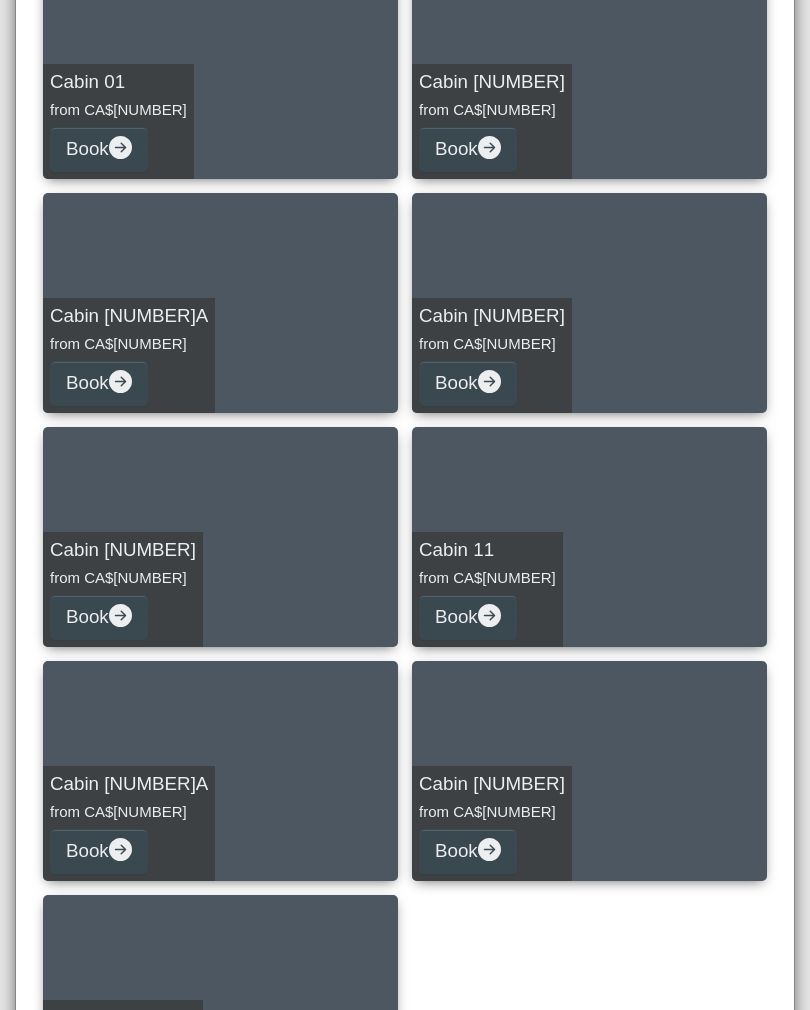 click on "Book" at bounding box center [468, 617] 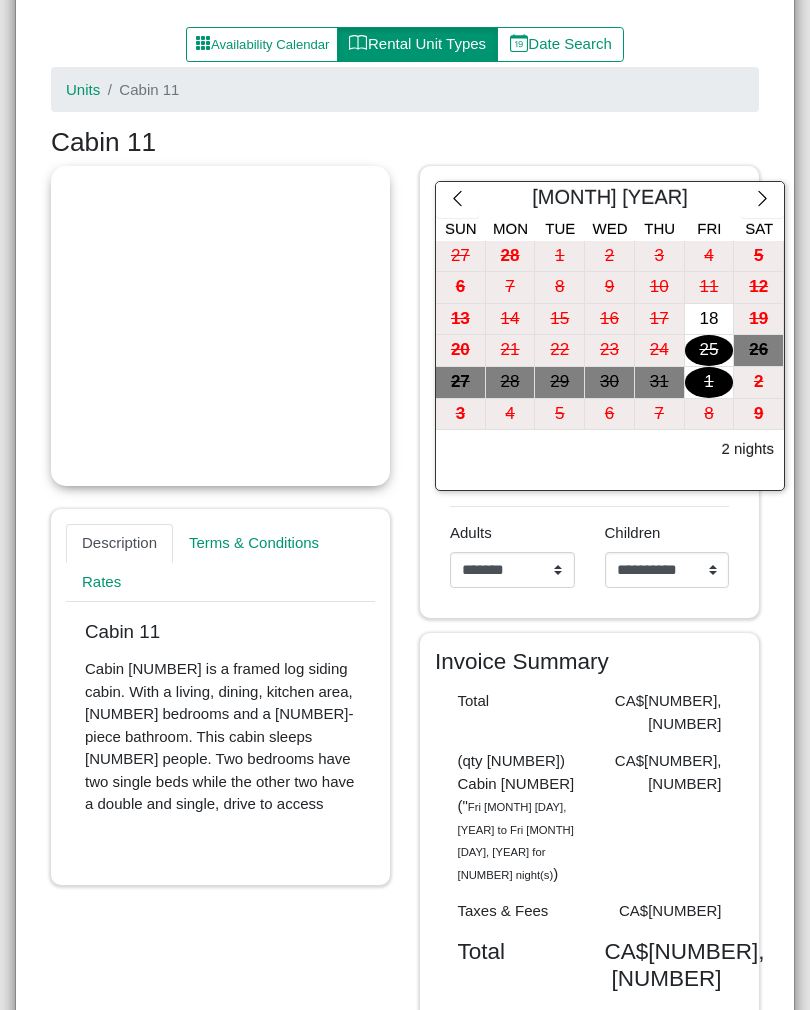 scroll, scrollTop: 273, scrollLeft: 0, axis: vertical 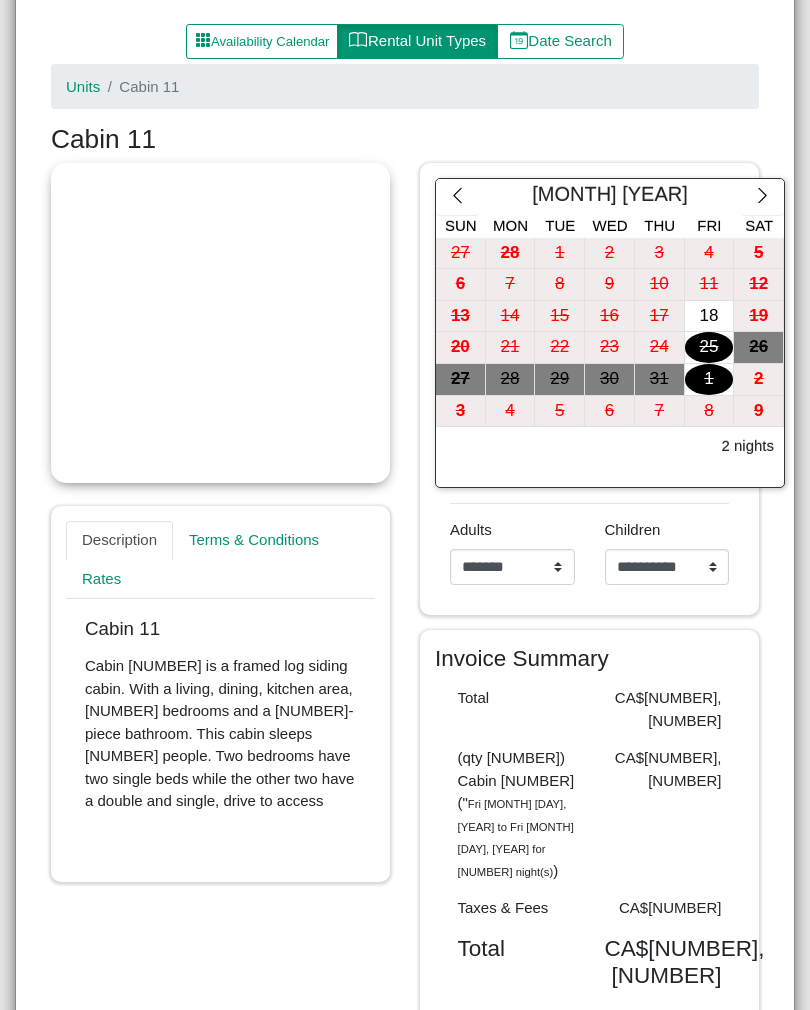 click at bounding box center [762, 197] 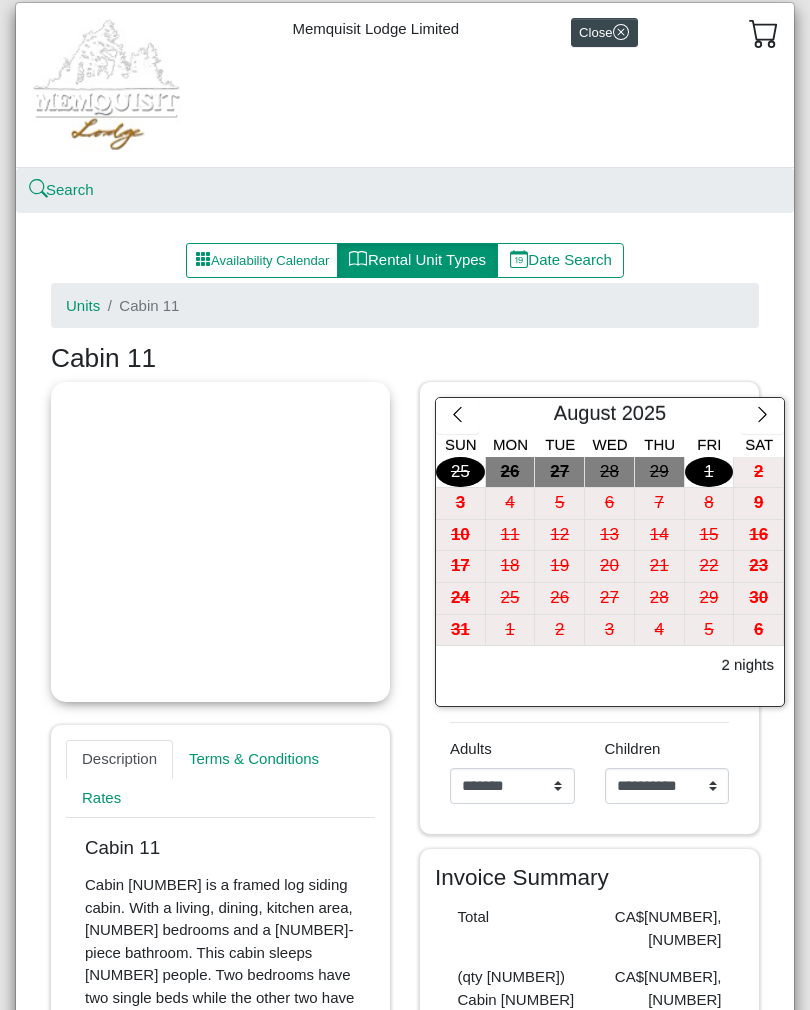 scroll, scrollTop: 60, scrollLeft: 0, axis: vertical 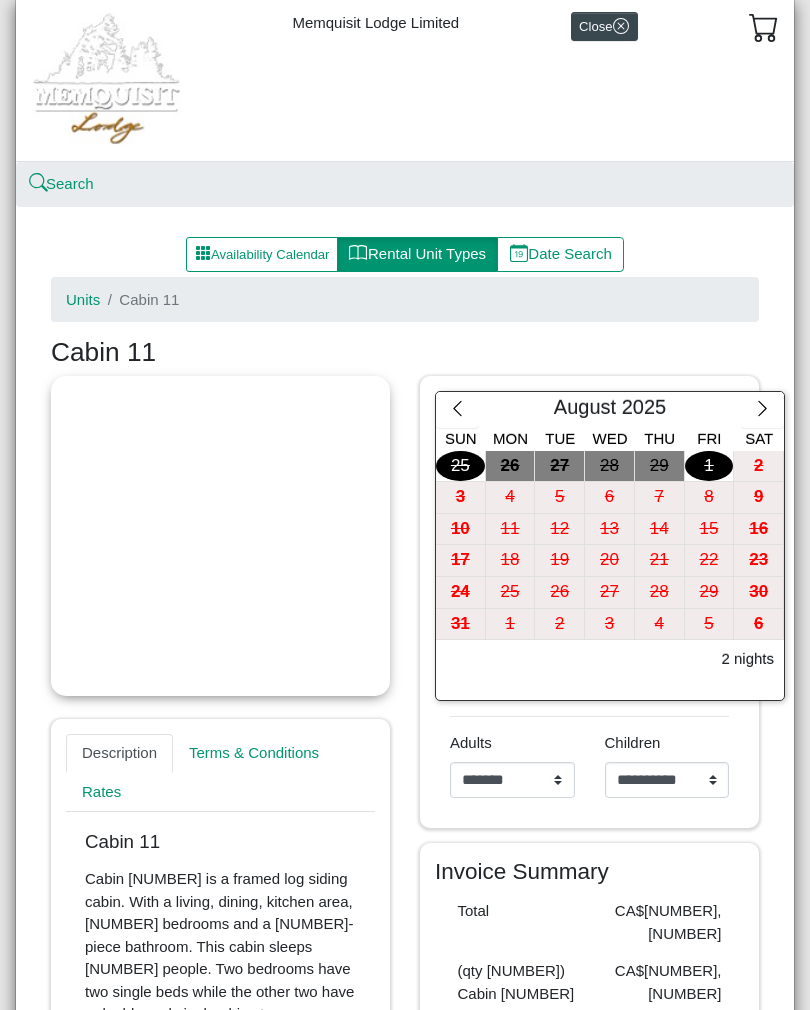 click on "Cabin 11" at bounding box center [149, 299] 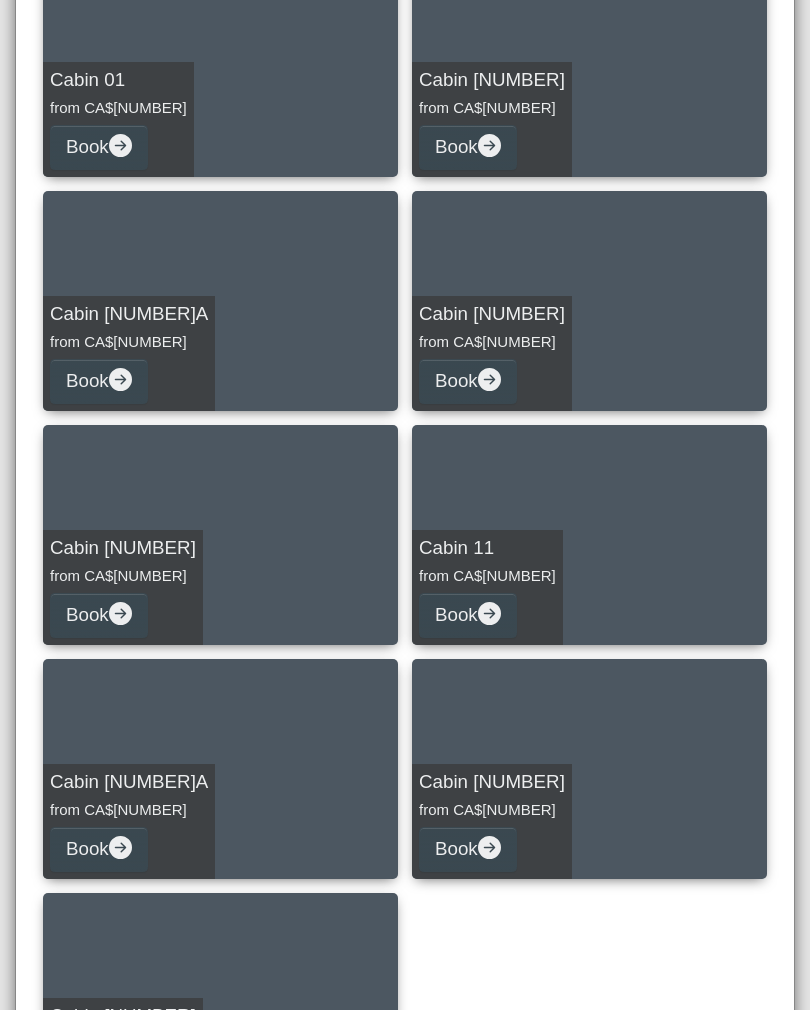 scroll, scrollTop: 416, scrollLeft: 0, axis: vertical 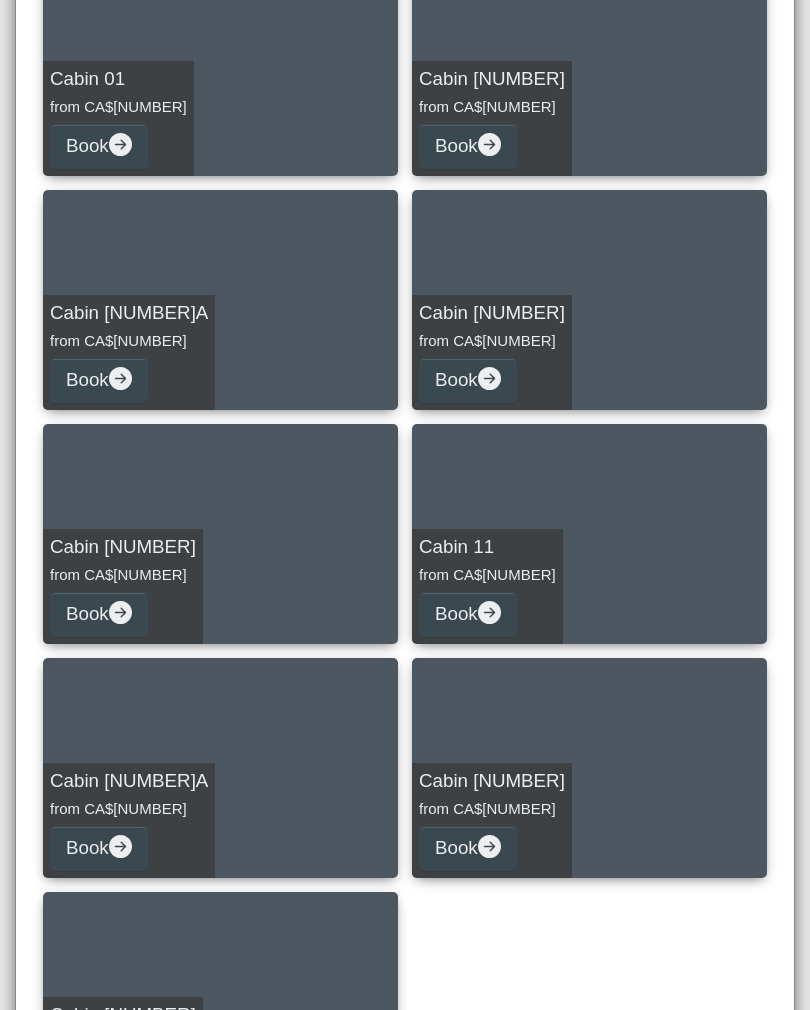 click on "Cabin [NUMBER] from CA$[NUMBER] Book" at bounding box center (123, 586) 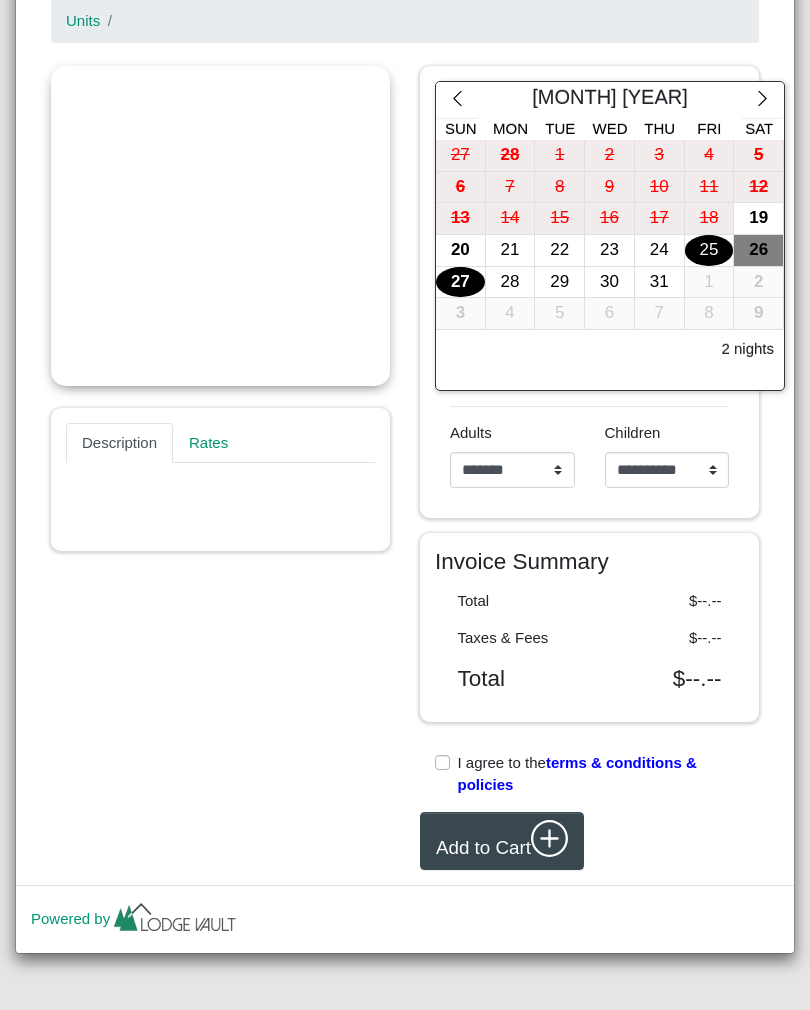 scroll, scrollTop: 335, scrollLeft: 0, axis: vertical 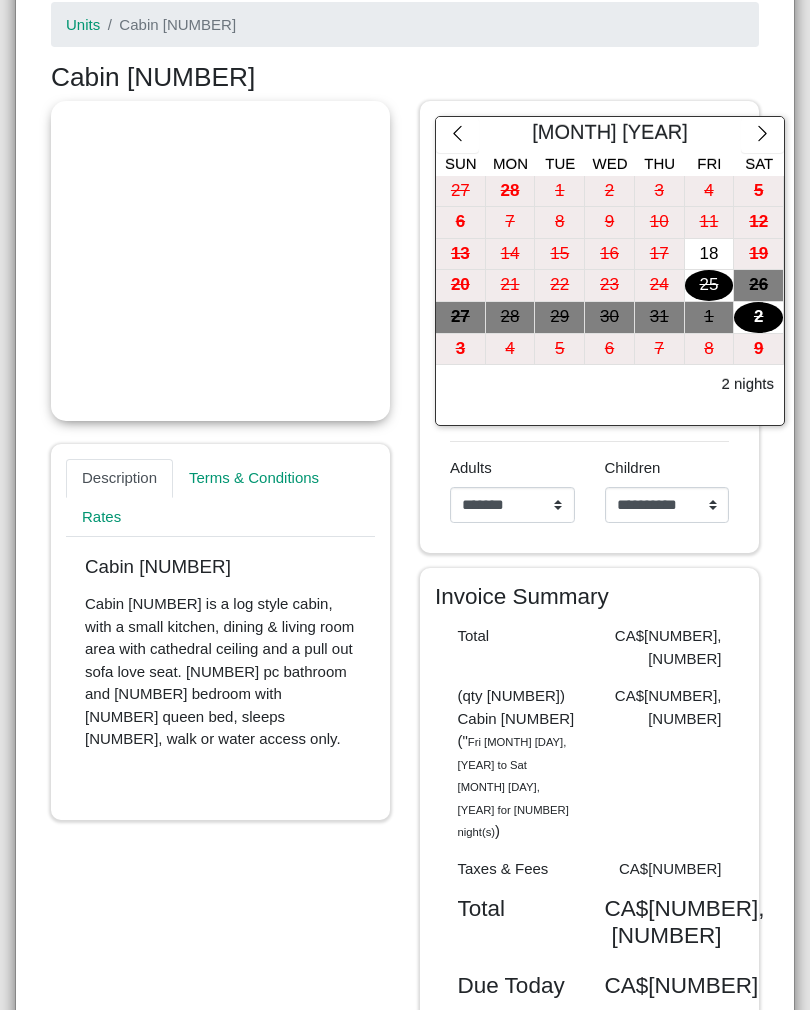 click at bounding box center (762, 135) 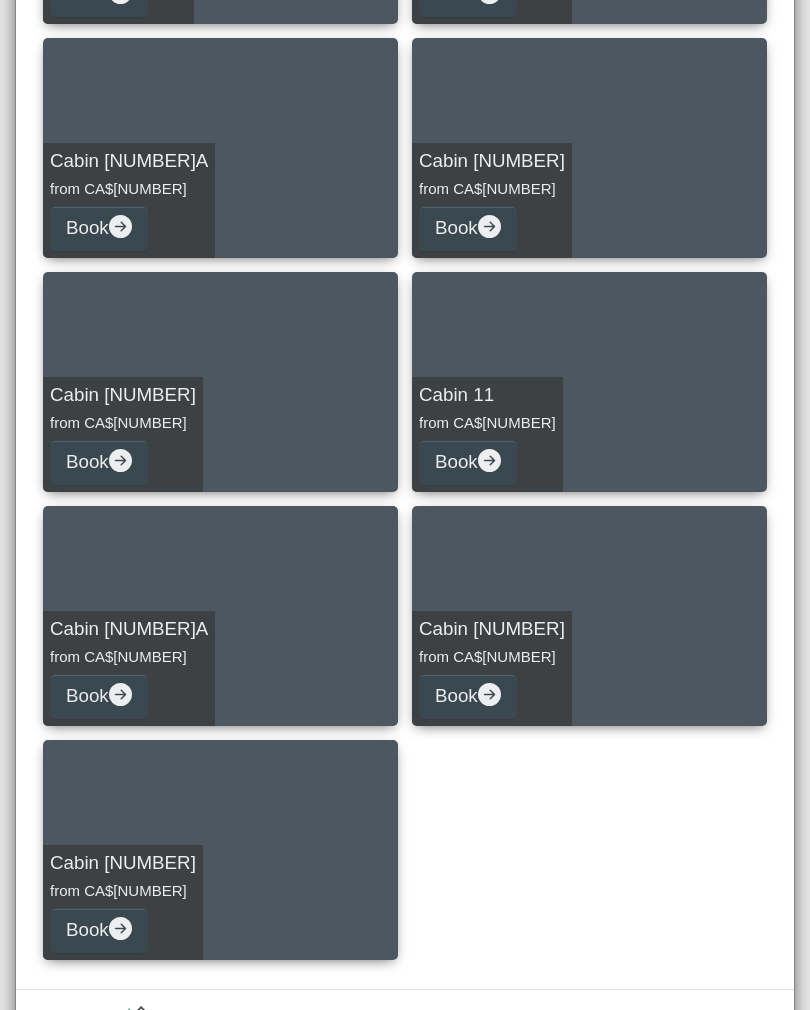scroll, scrollTop: 574, scrollLeft: 0, axis: vertical 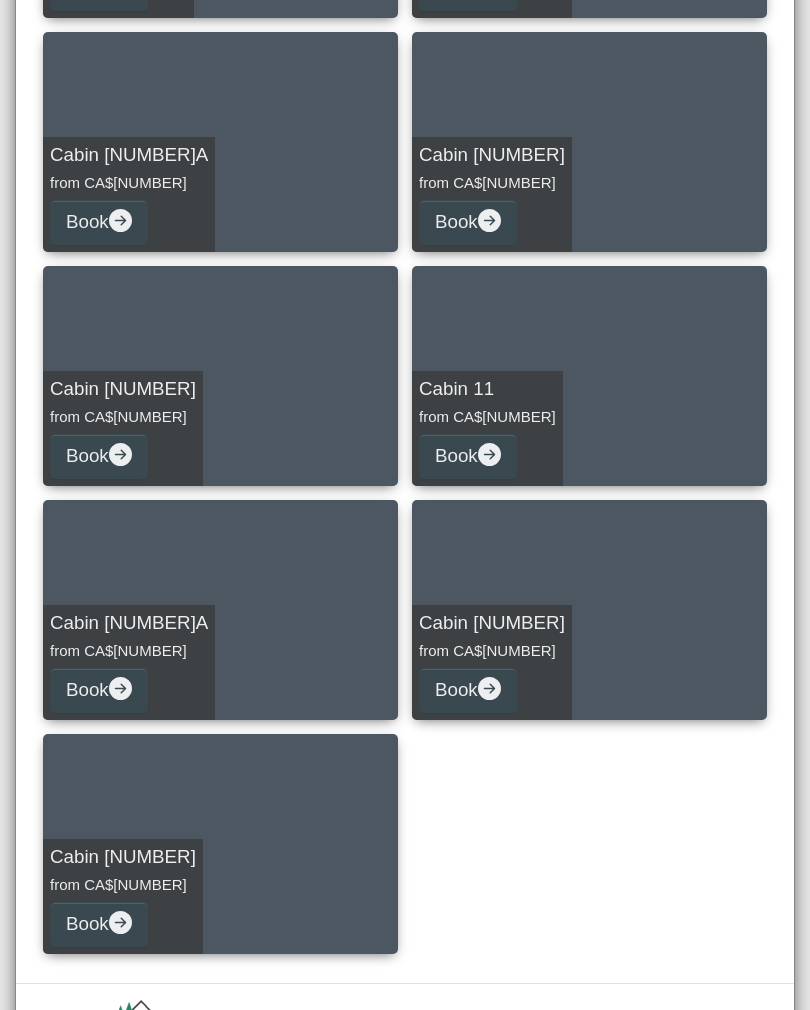 click on "from CA$[NUMBER]" at bounding box center (487, 417) 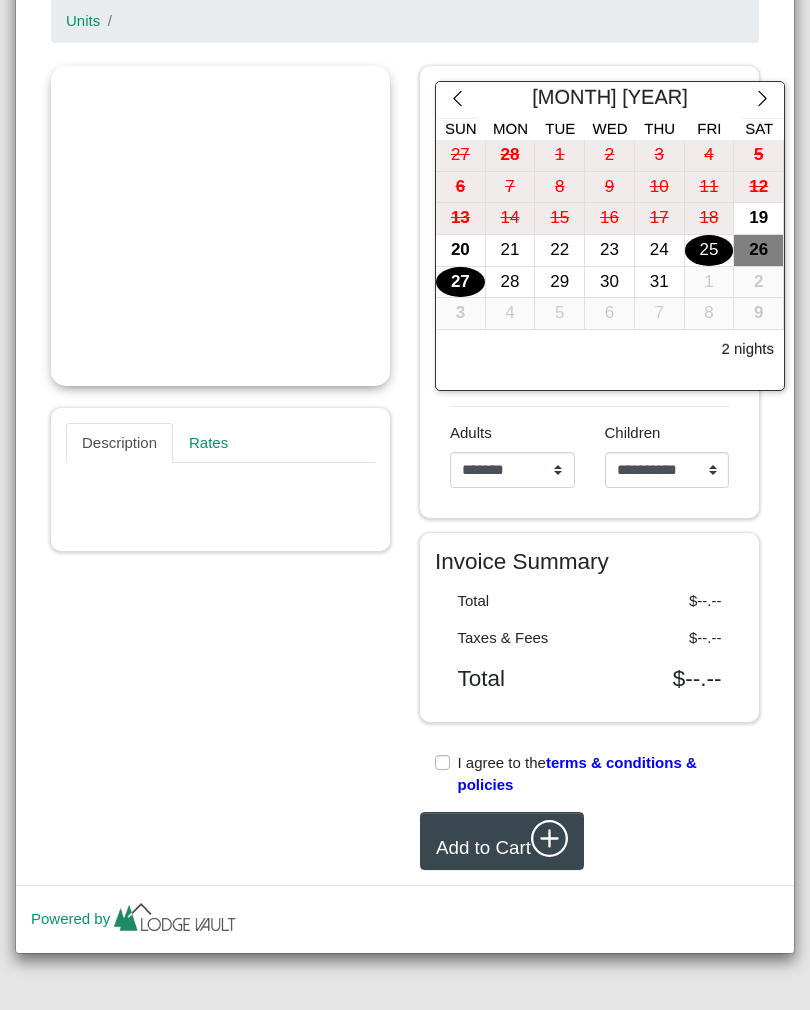 scroll, scrollTop: 335, scrollLeft: 0, axis: vertical 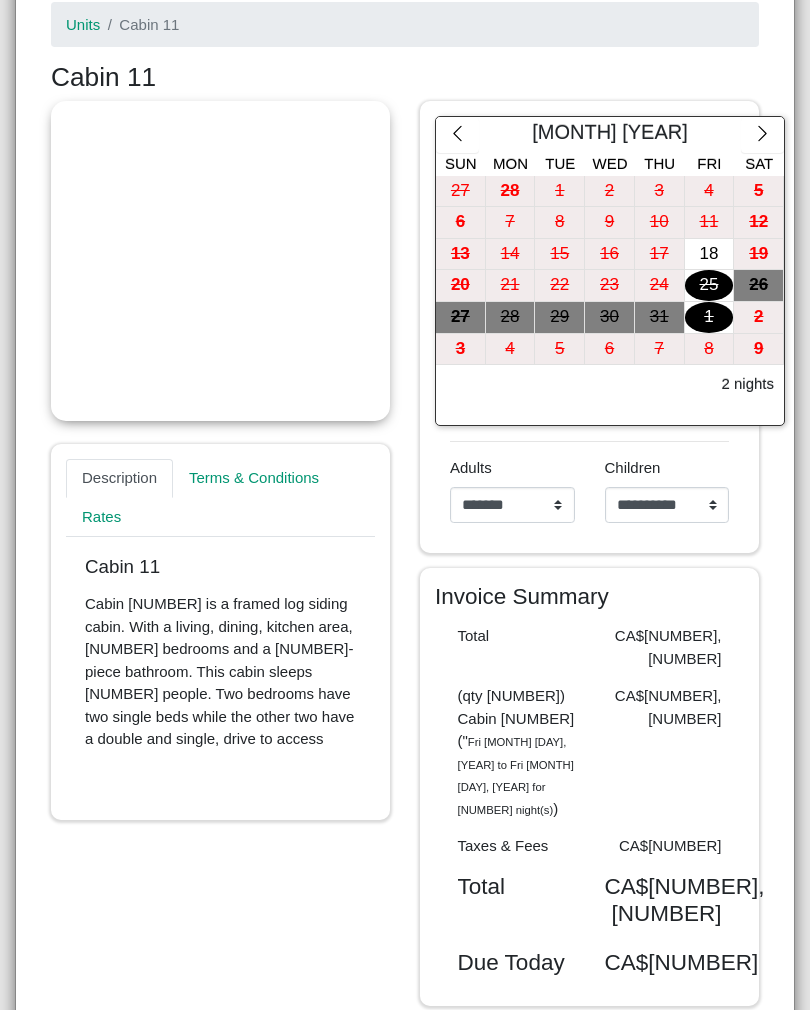 click at bounding box center [762, 135] 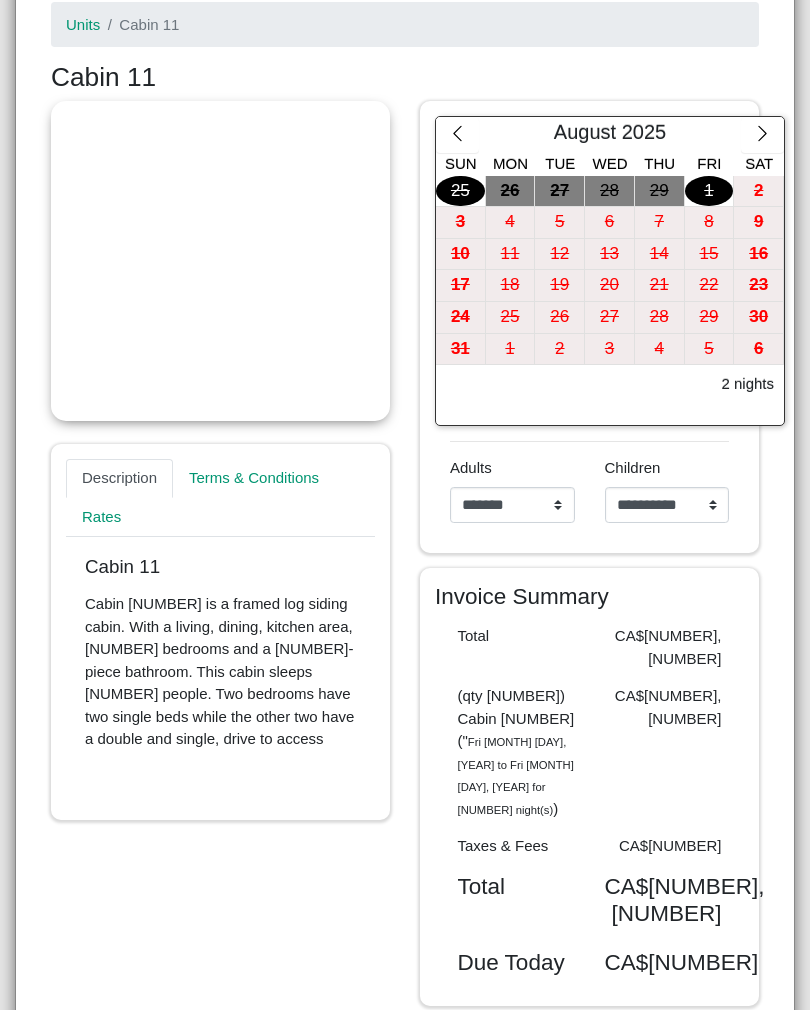 scroll, scrollTop: 0, scrollLeft: 0, axis: both 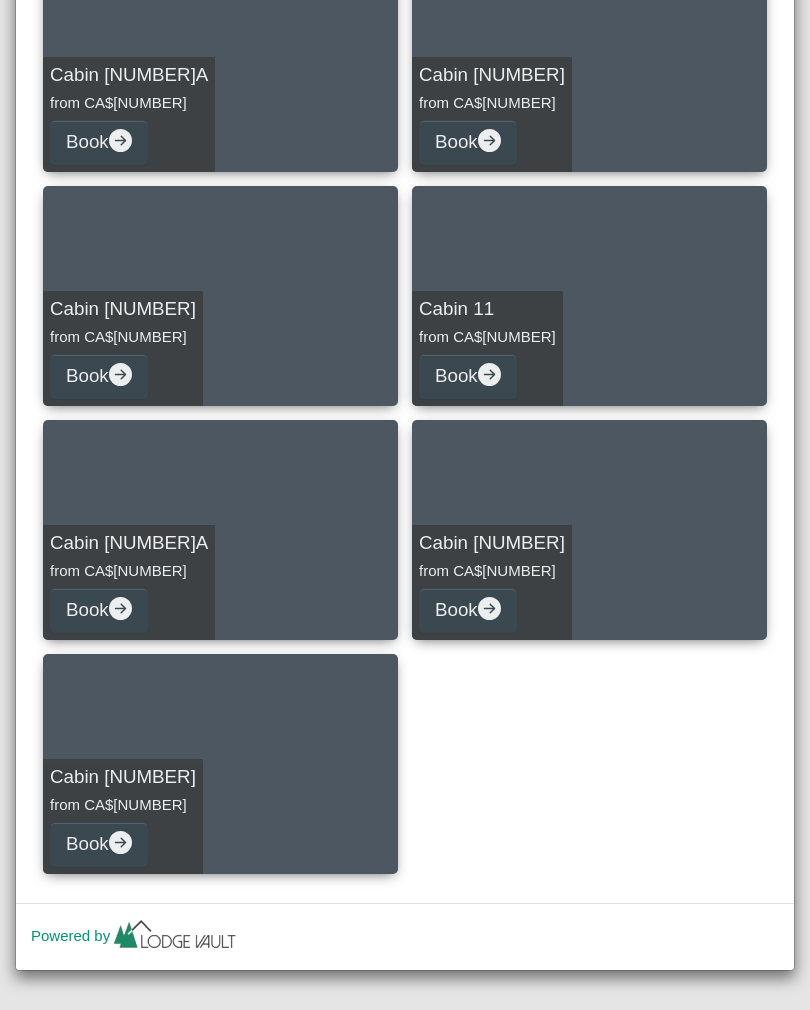 click on "Book" at bounding box center [99, 610] 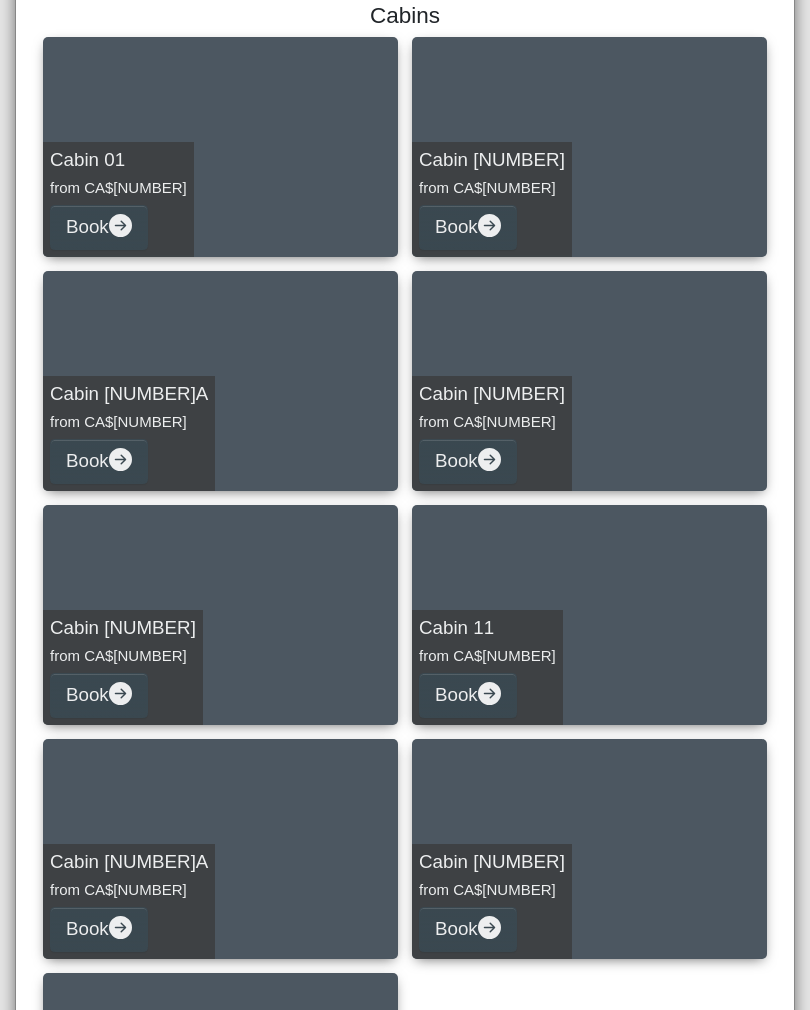 select on "*" 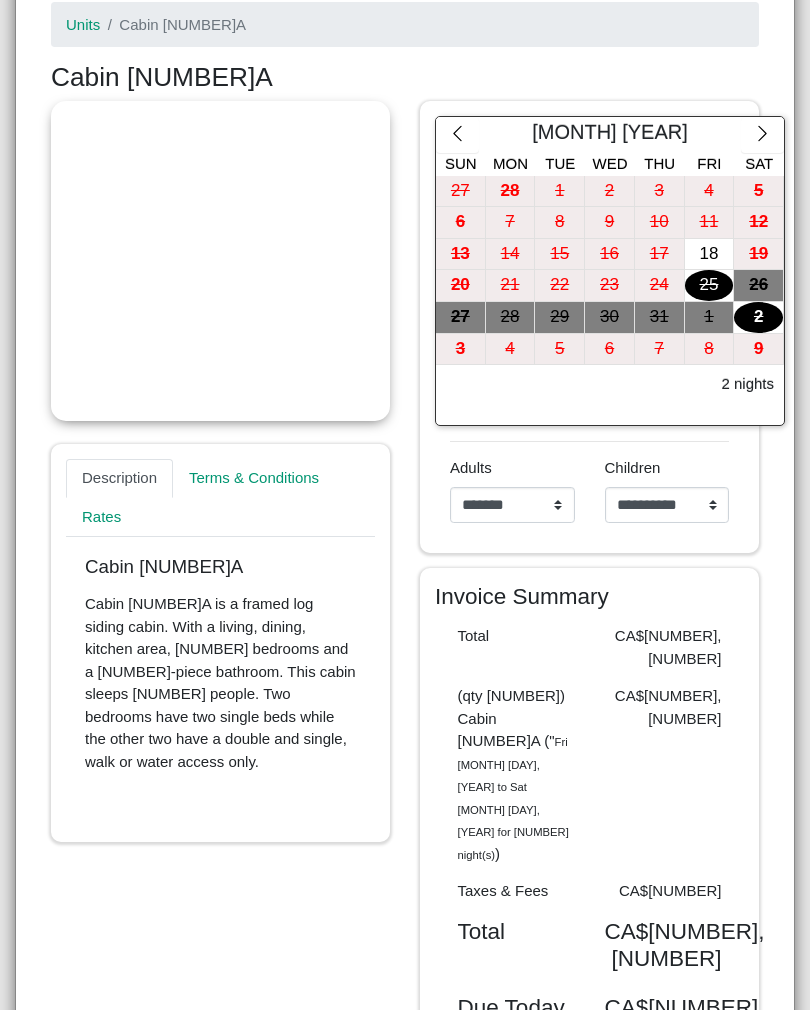 click at bounding box center (762, 135) 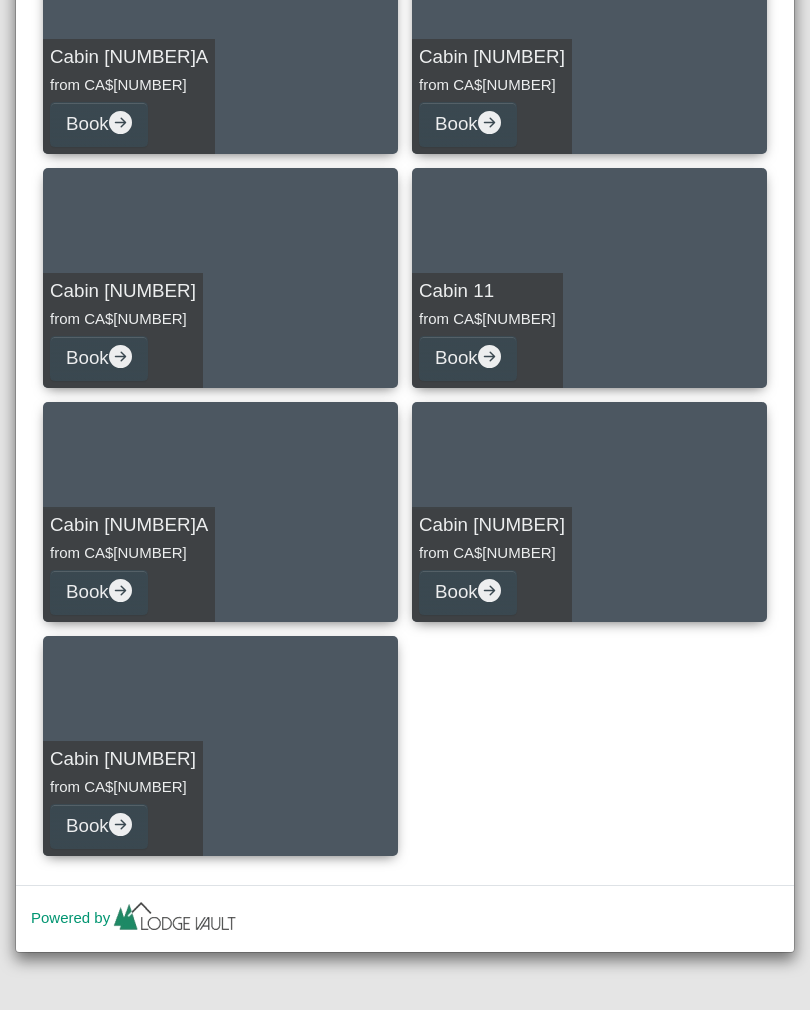 scroll, scrollTop: 670, scrollLeft: 0, axis: vertical 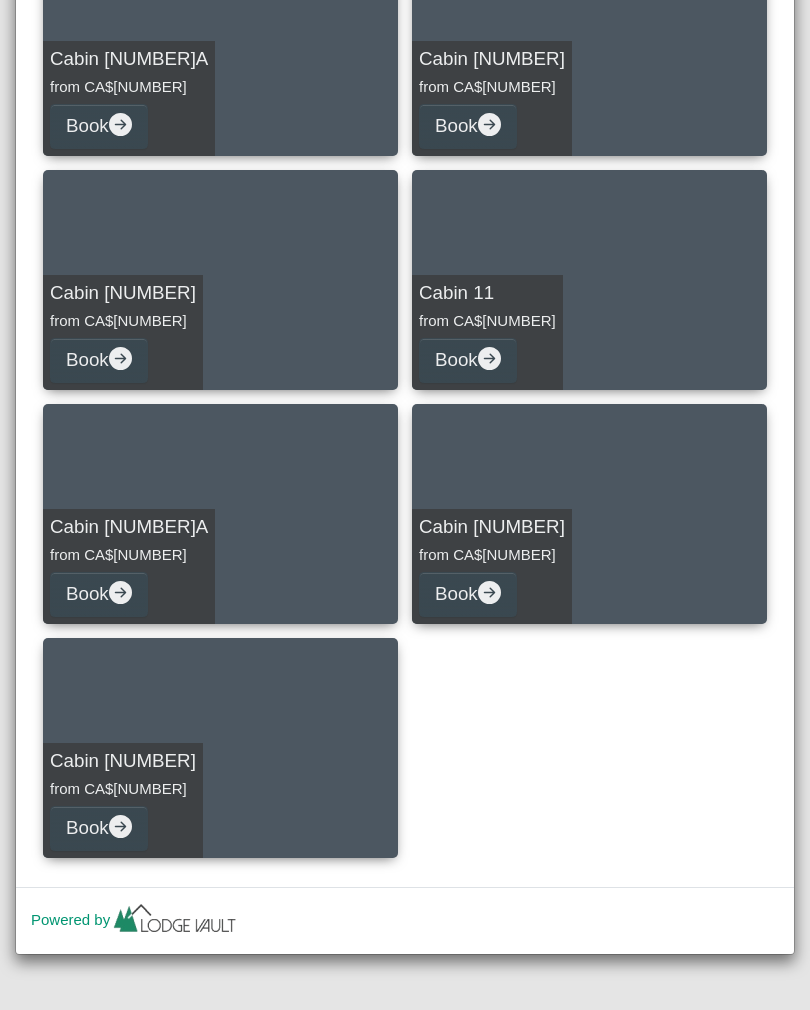 click 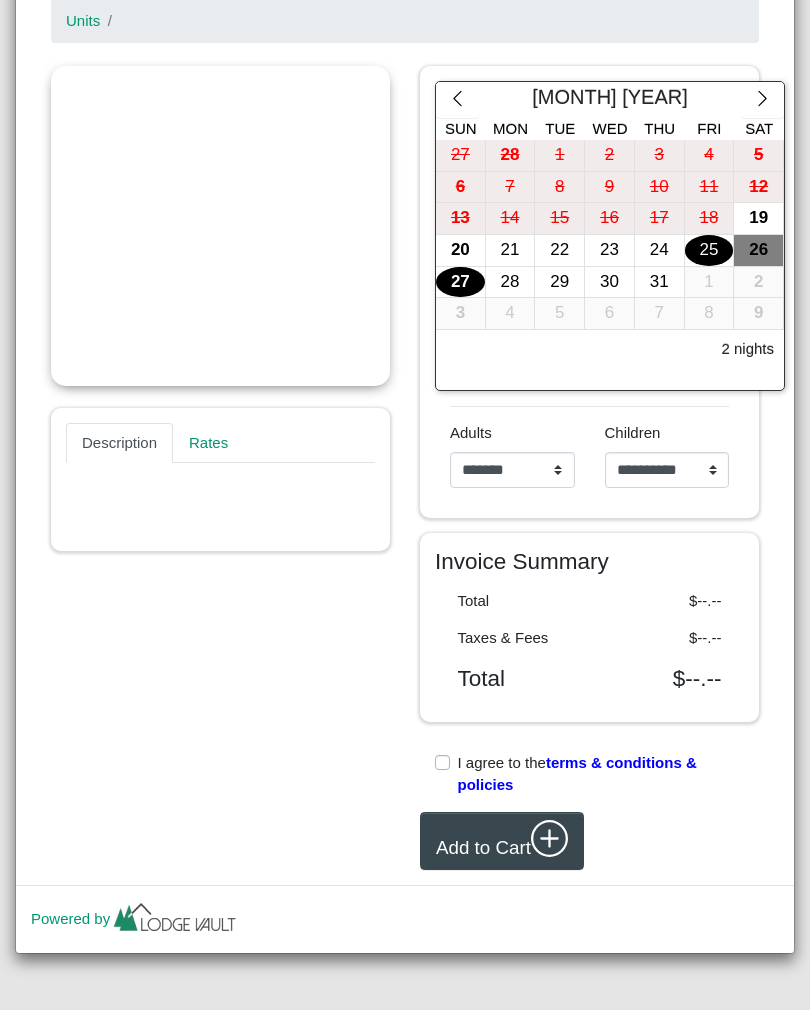 scroll, scrollTop: 335, scrollLeft: 0, axis: vertical 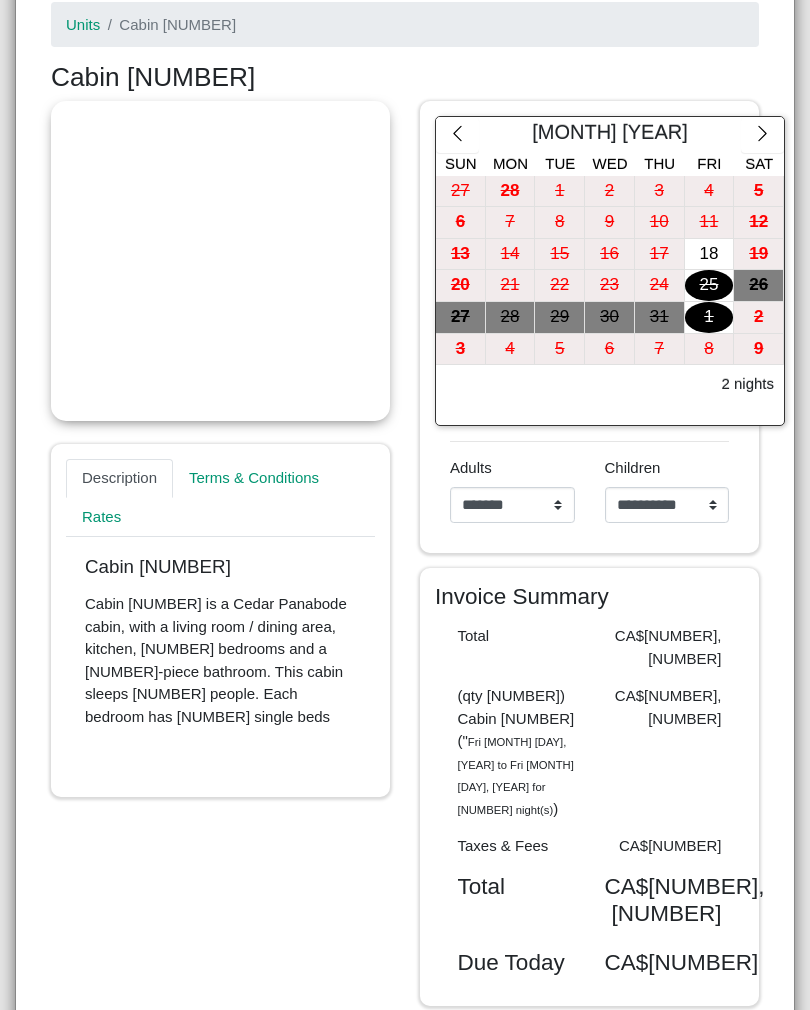 click at bounding box center [762, 135] 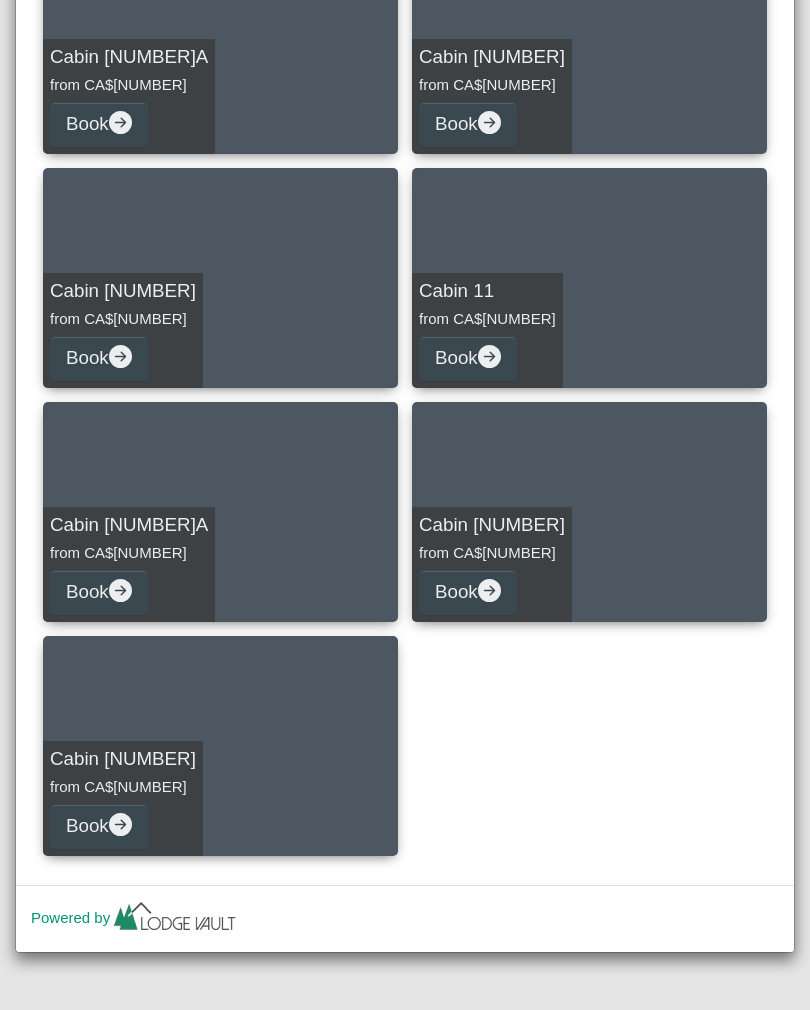 scroll, scrollTop: 670, scrollLeft: 0, axis: vertical 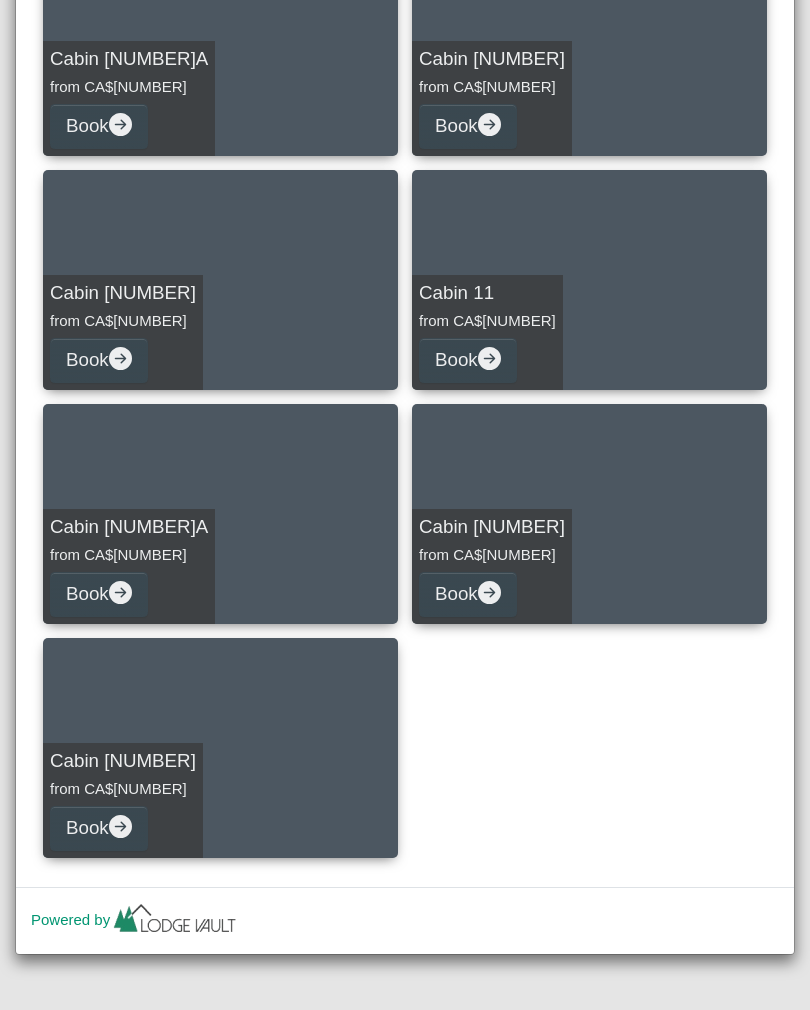click on "Book" at bounding box center [99, 828] 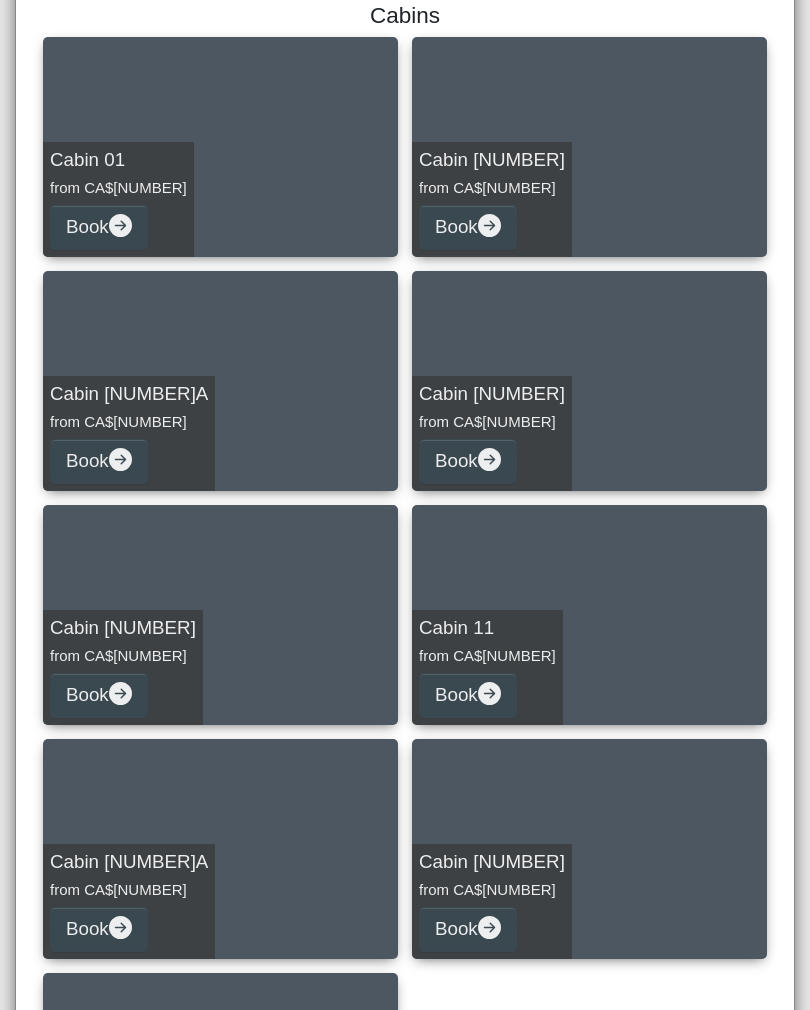 select on "*" 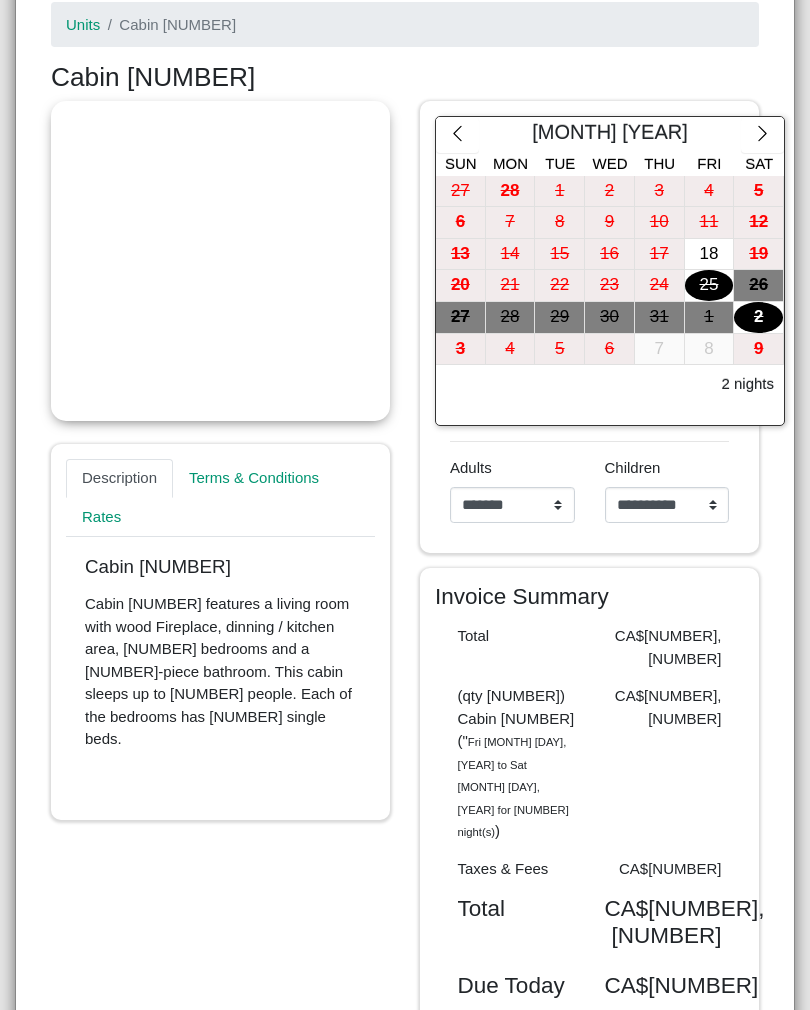 click 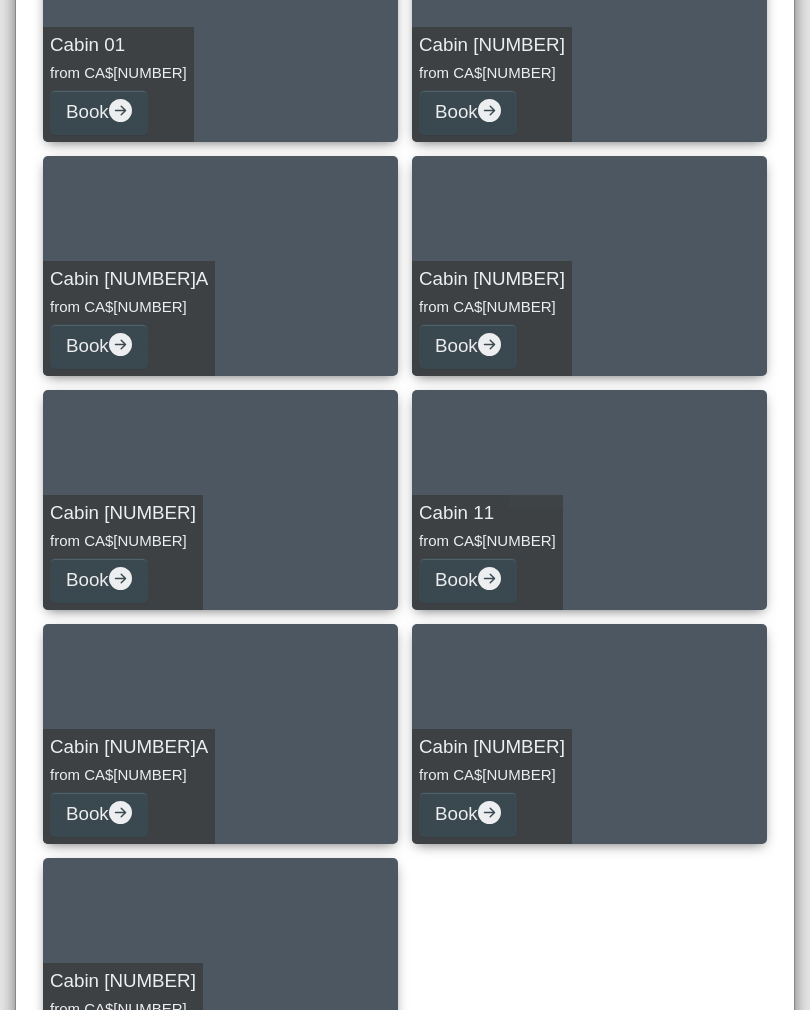 scroll, scrollTop: 446, scrollLeft: 0, axis: vertical 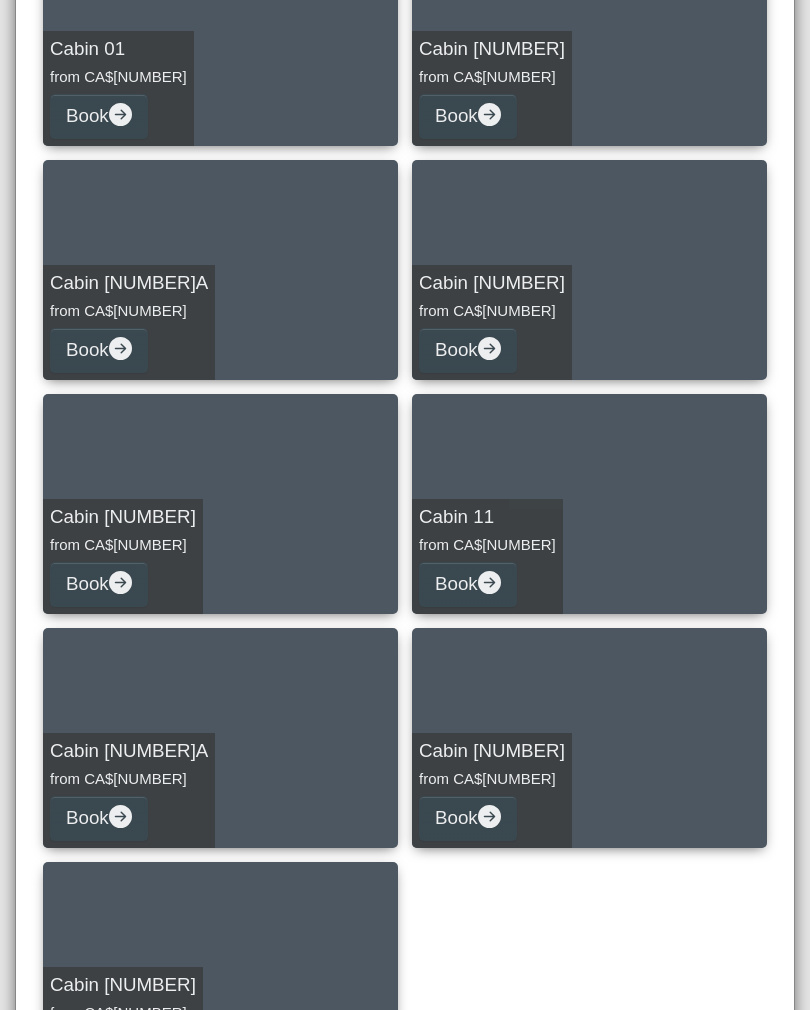 click 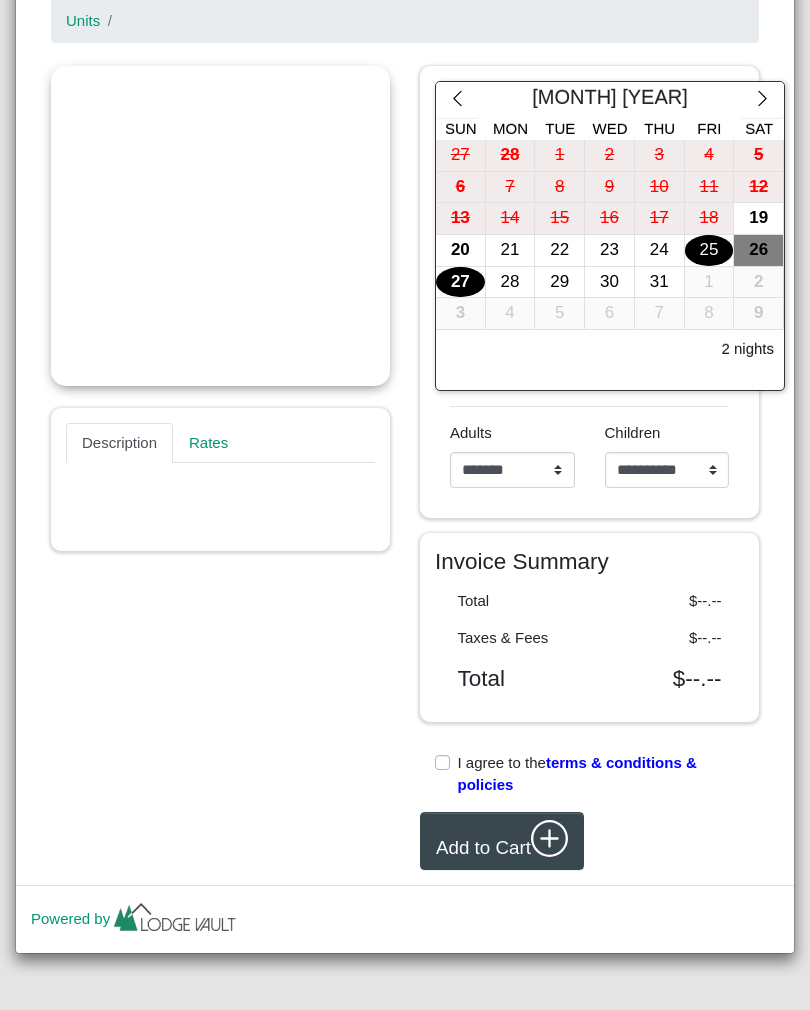 scroll, scrollTop: 335, scrollLeft: 0, axis: vertical 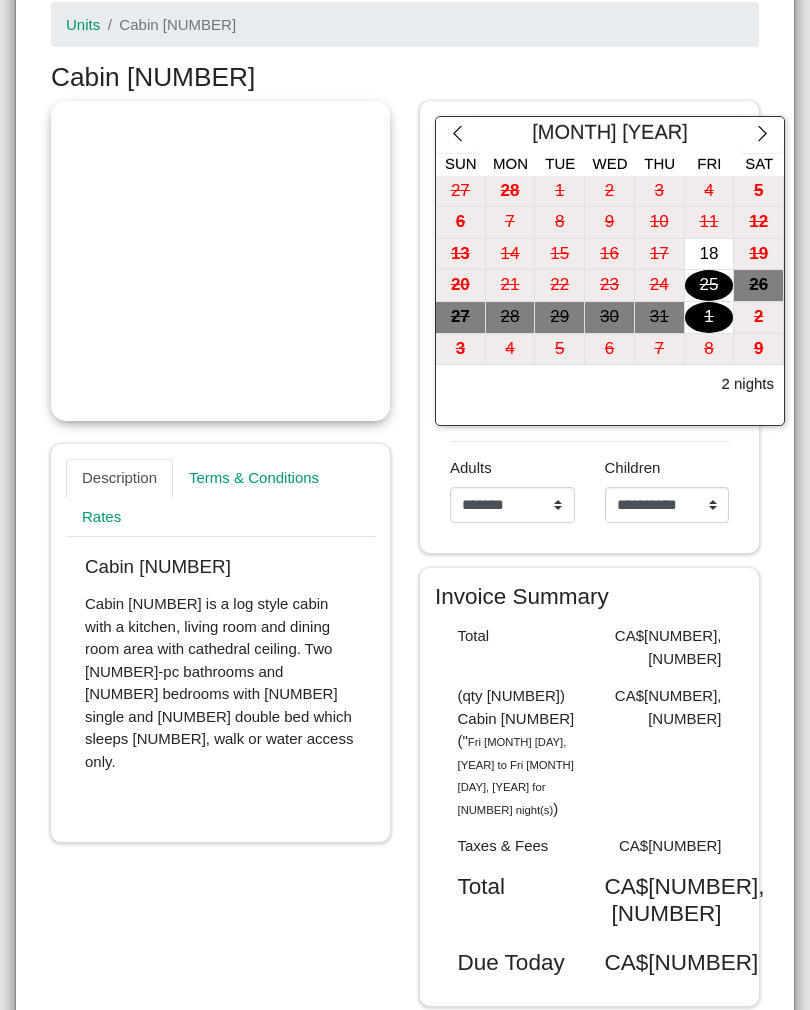 click 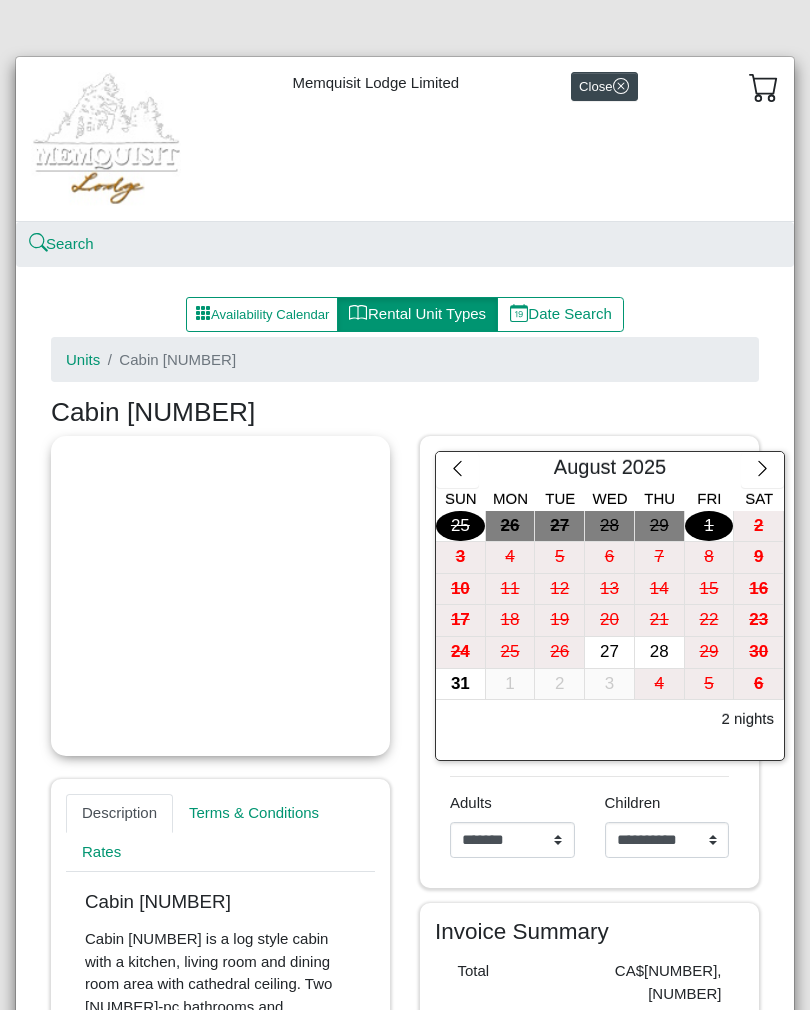 scroll, scrollTop: 0, scrollLeft: 0, axis: both 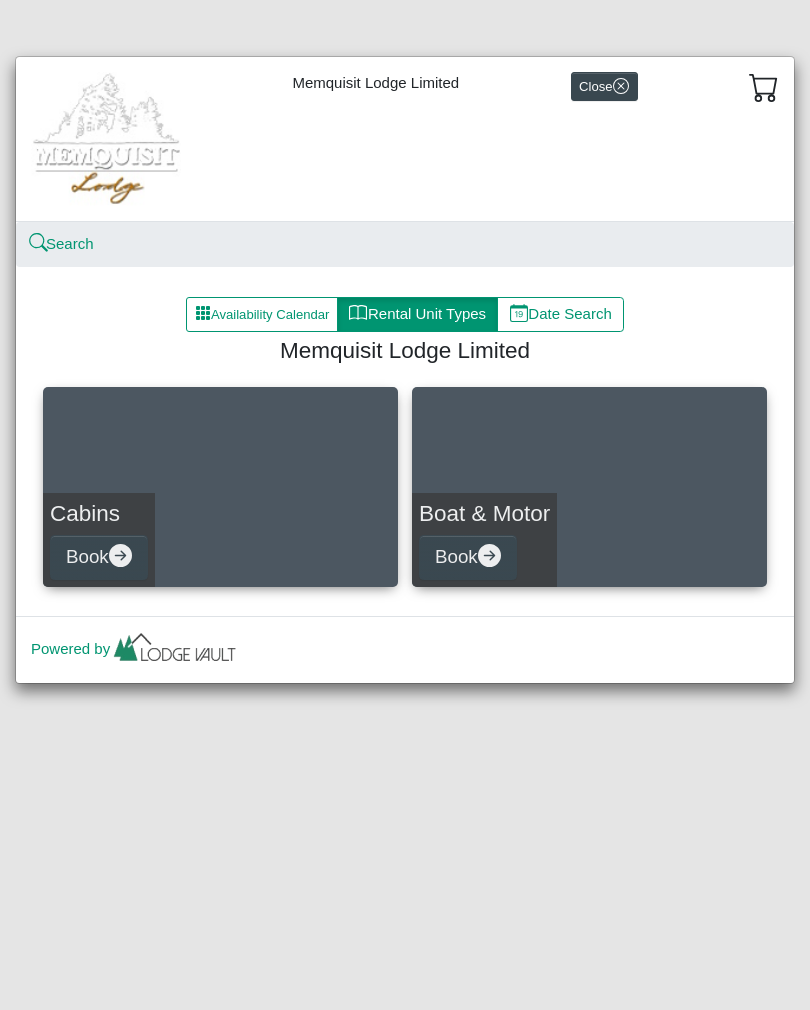 click on "Availability Calendar" at bounding box center [262, 315] 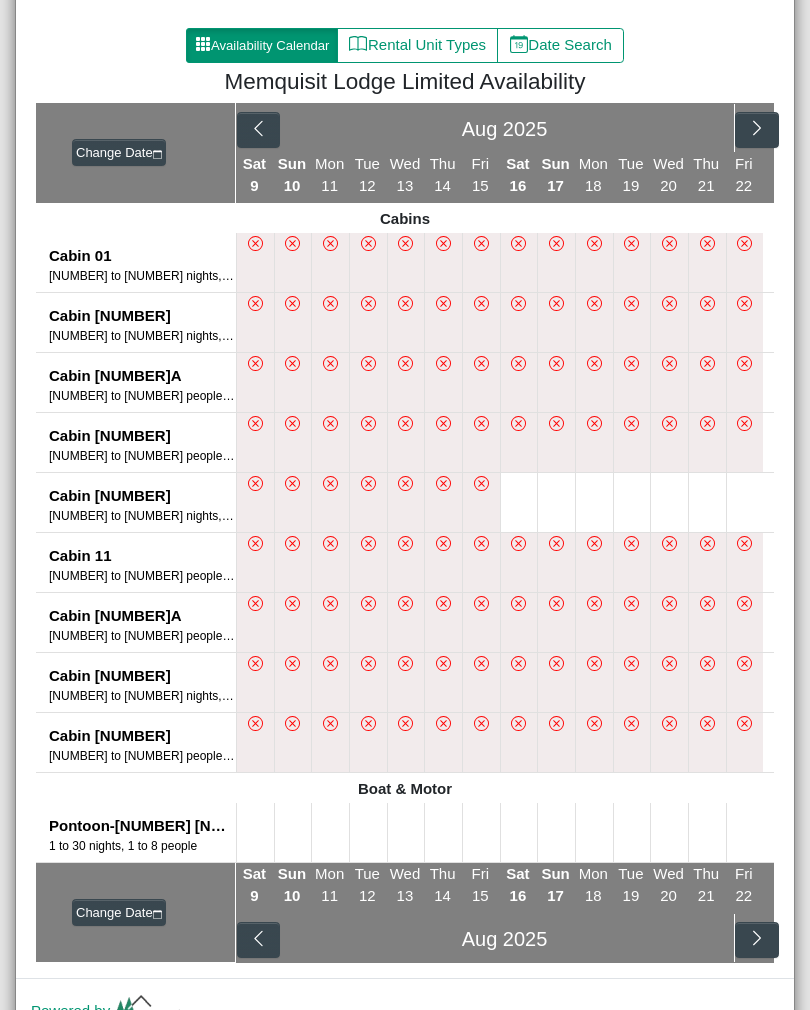 scroll, scrollTop: 275, scrollLeft: 0, axis: vertical 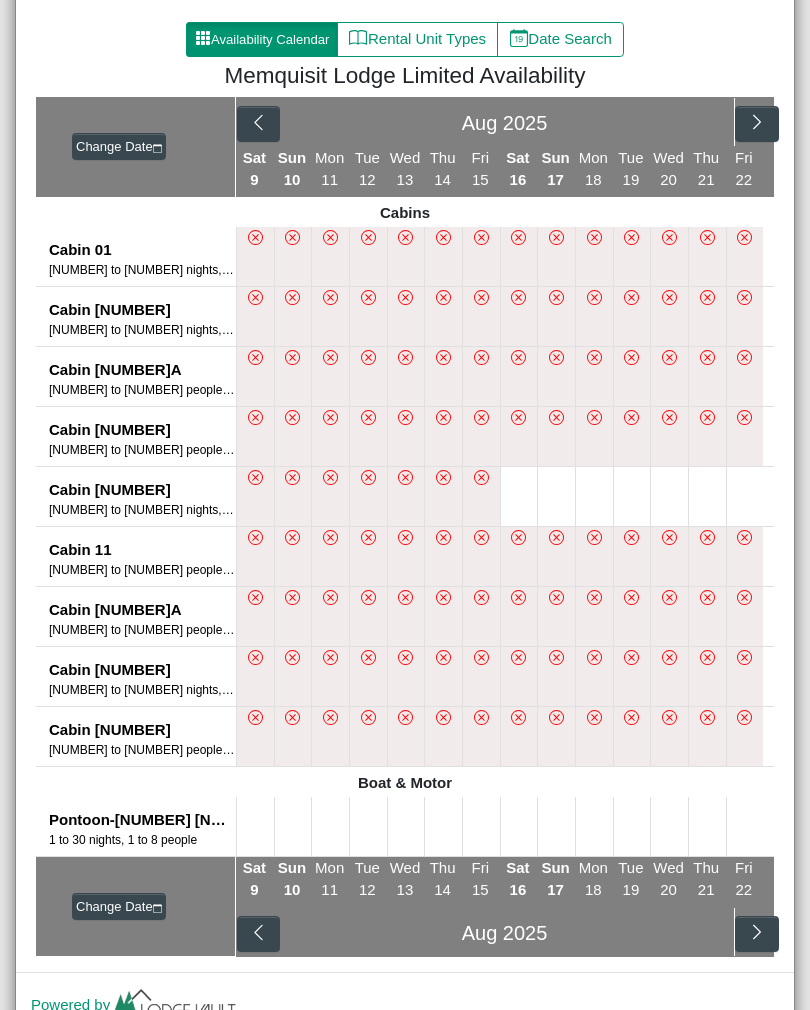 click at bounding box center (258, 124) 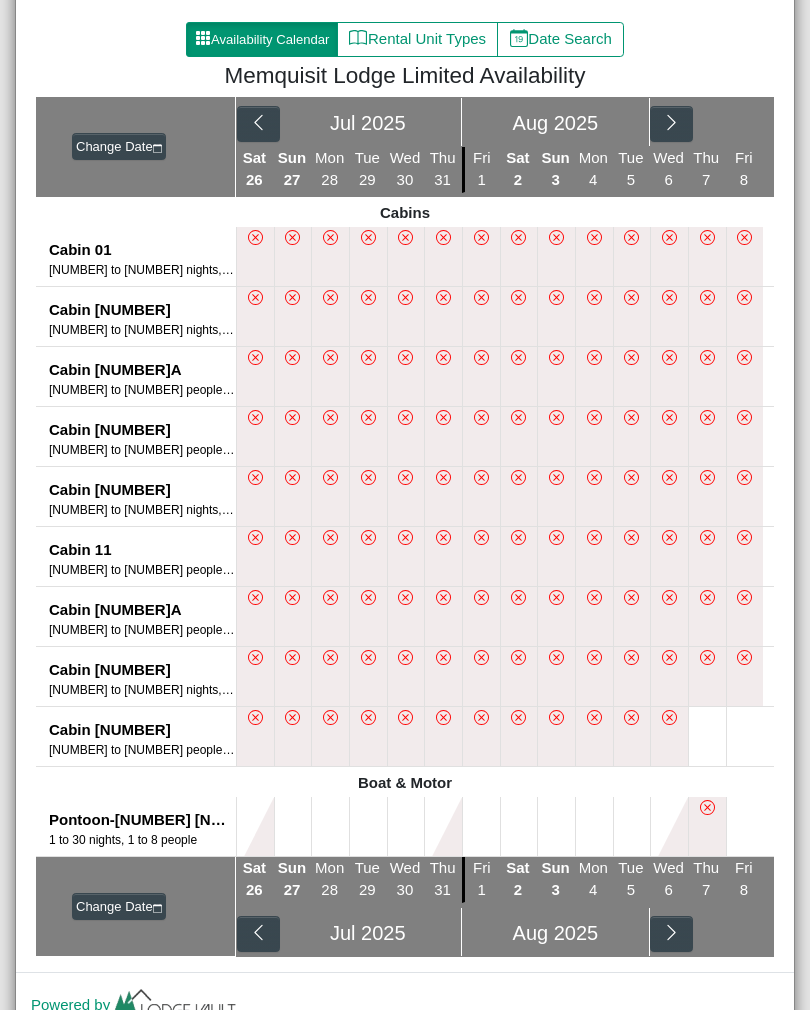 scroll, scrollTop: 0, scrollLeft: 0, axis: both 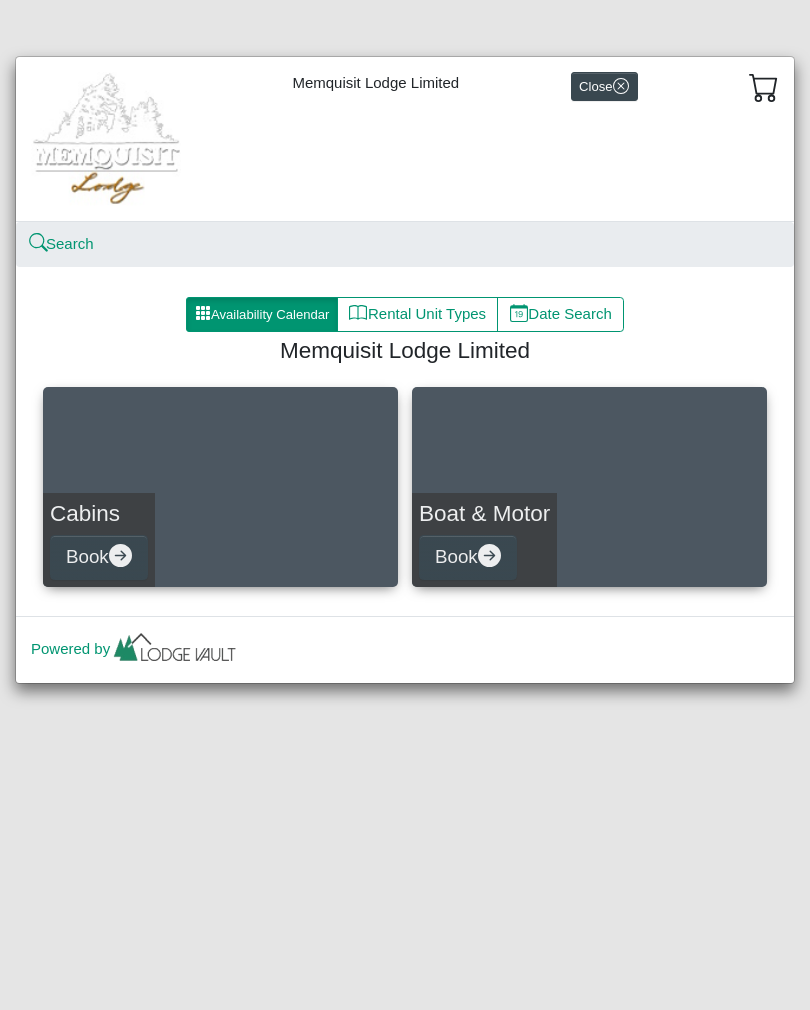 select on "*" 